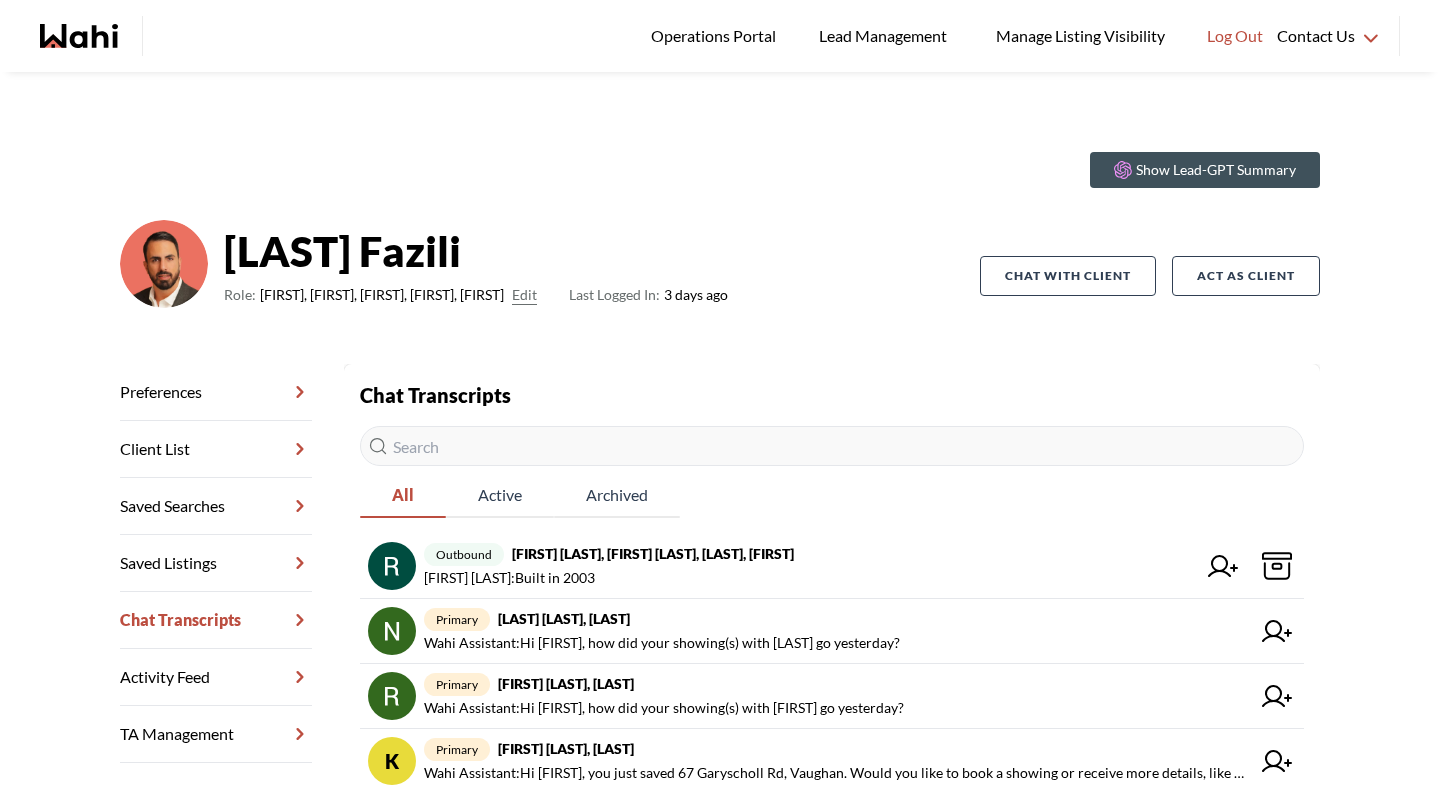 scroll, scrollTop: 0, scrollLeft: 0, axis: both 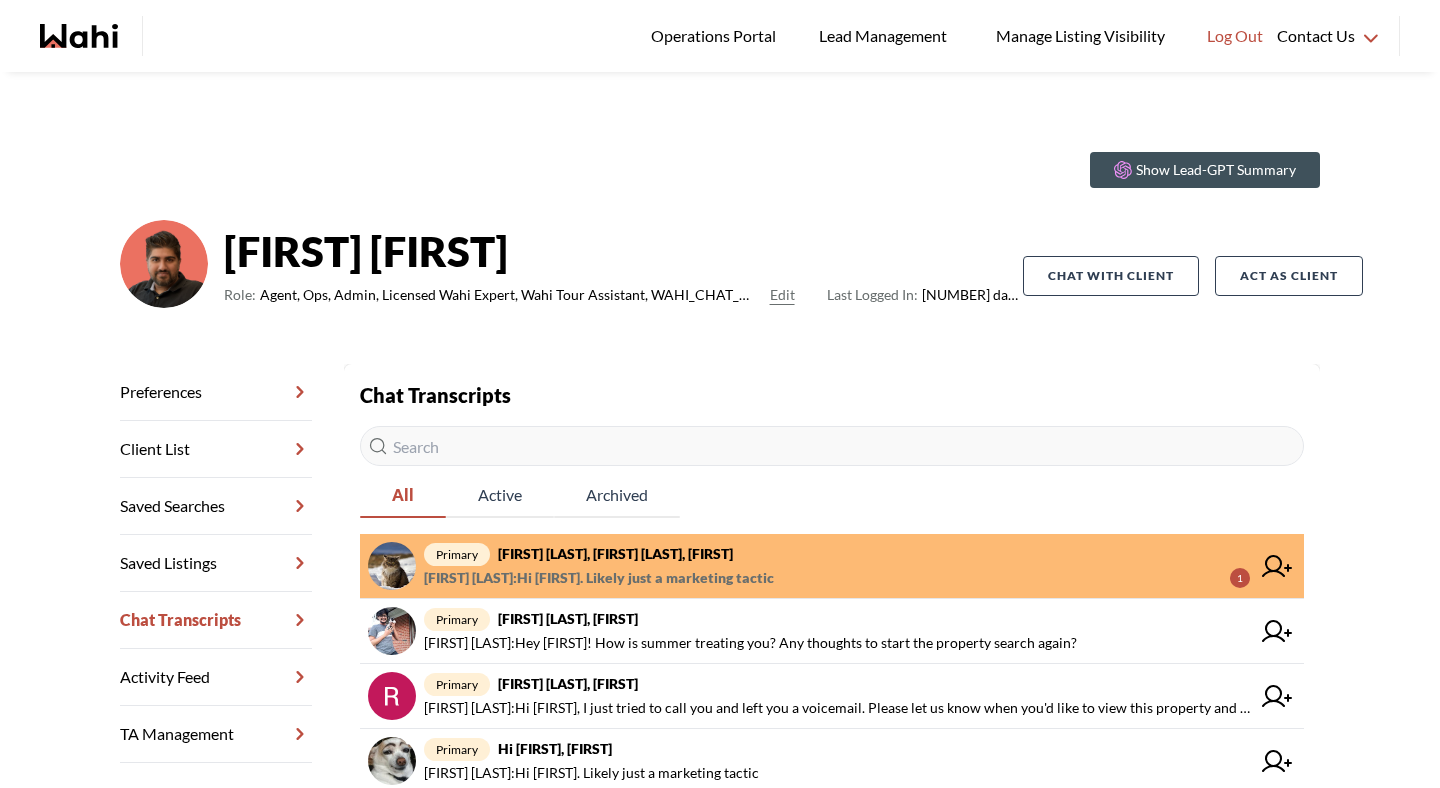 click on "[FIRST] : Hi would tomorrow [DATE] work for you?" at bounding box center (599, 578) 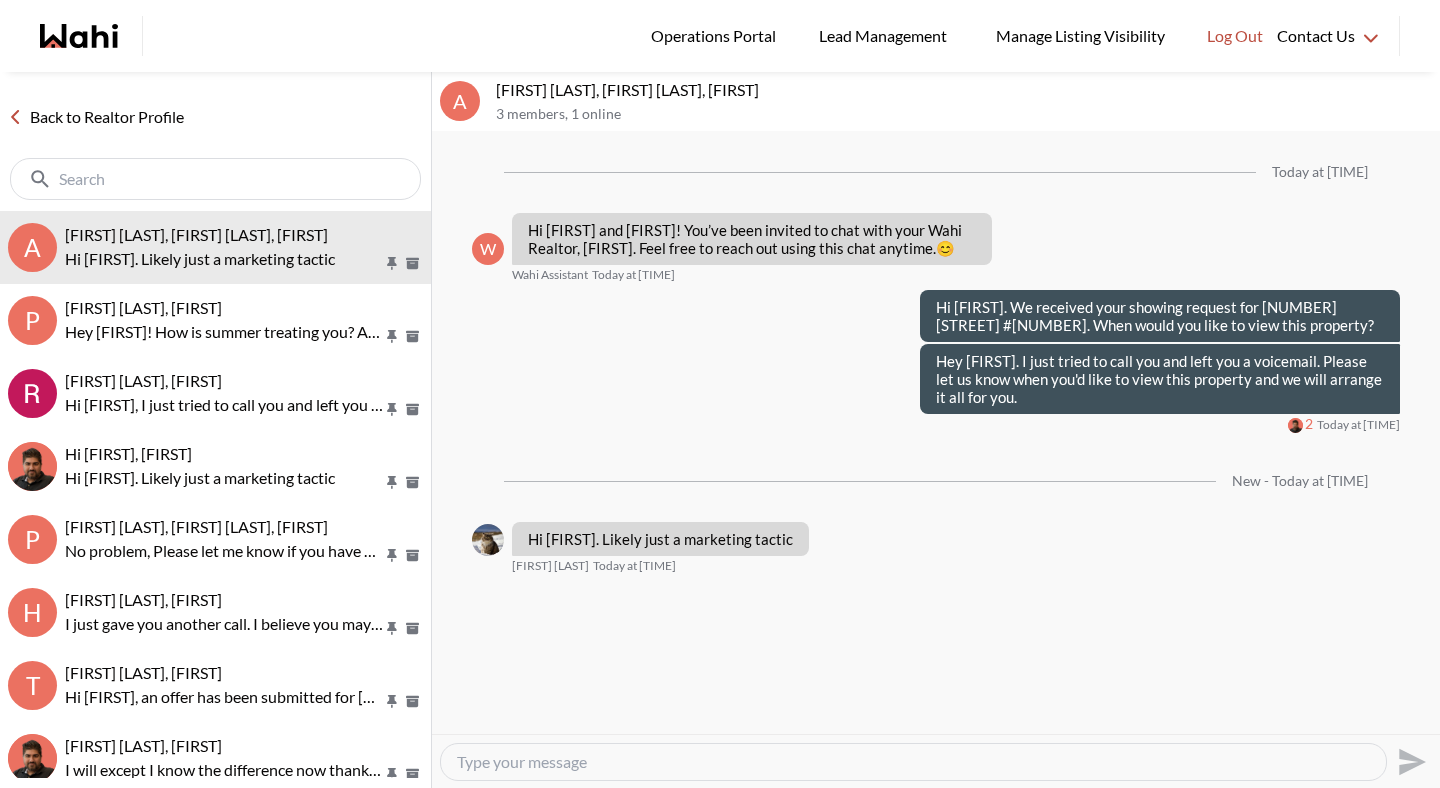 click at bounding box center (913, 762) 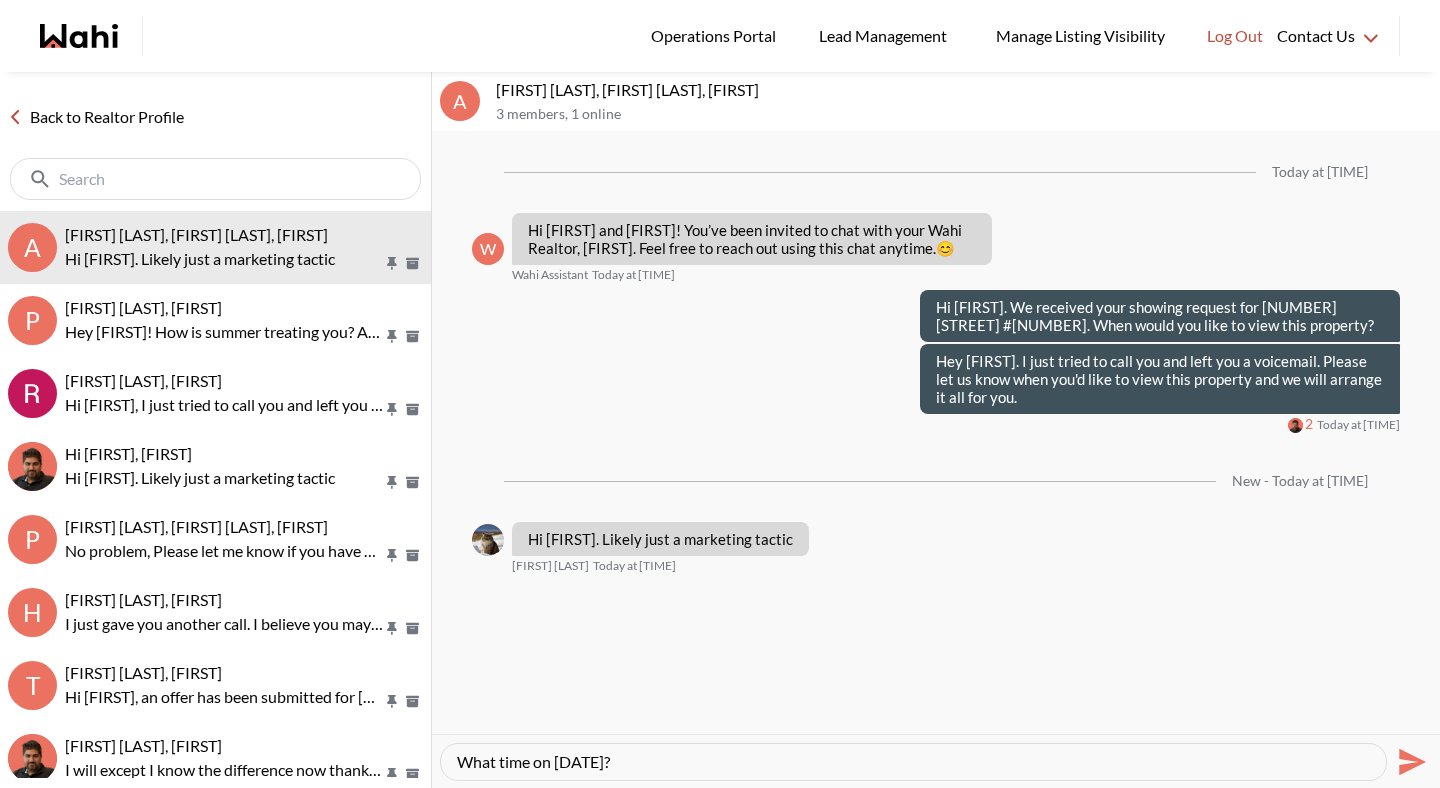 click on "What time on August 4th?" at bounding box center [913, 762] 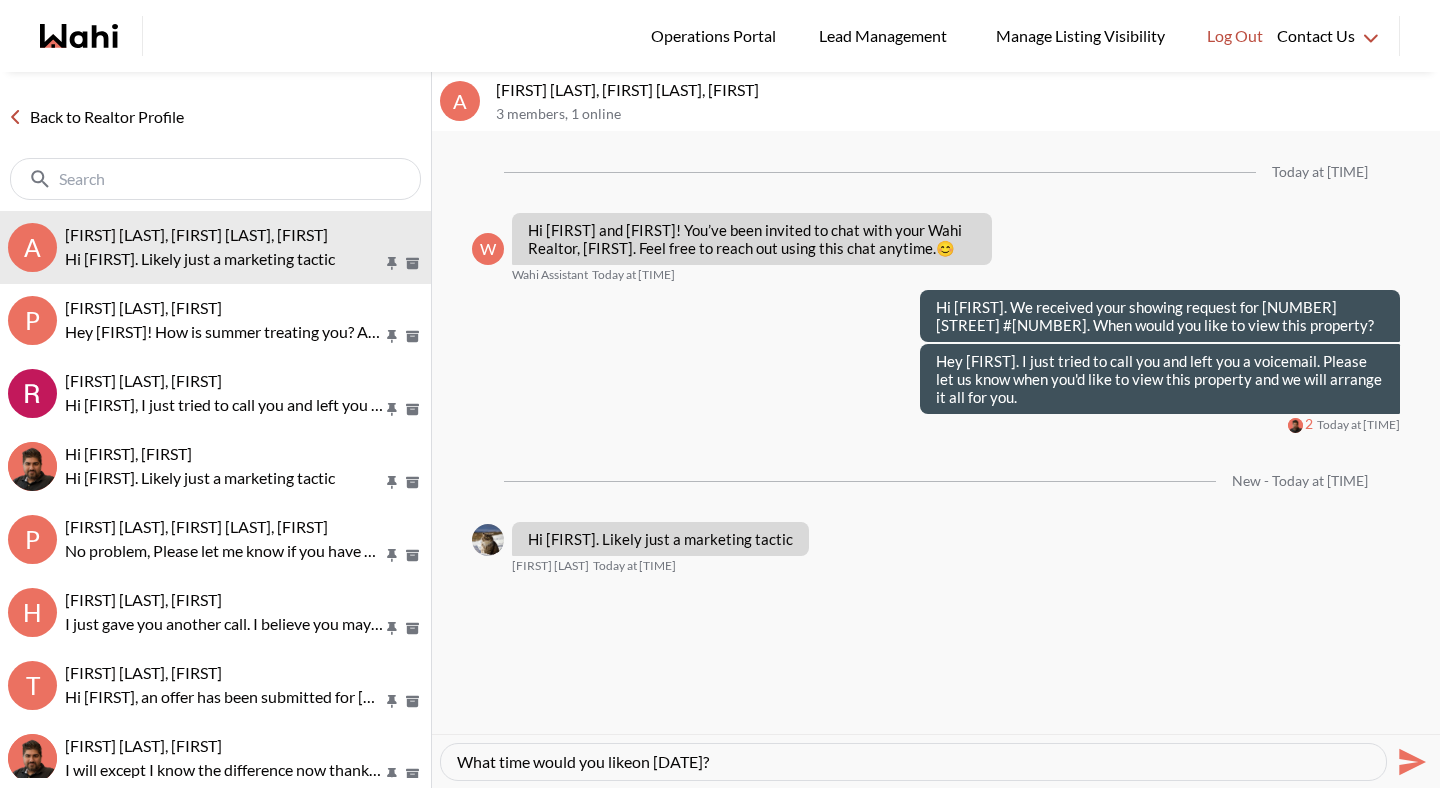 type on "What time would you like on August 4th?" 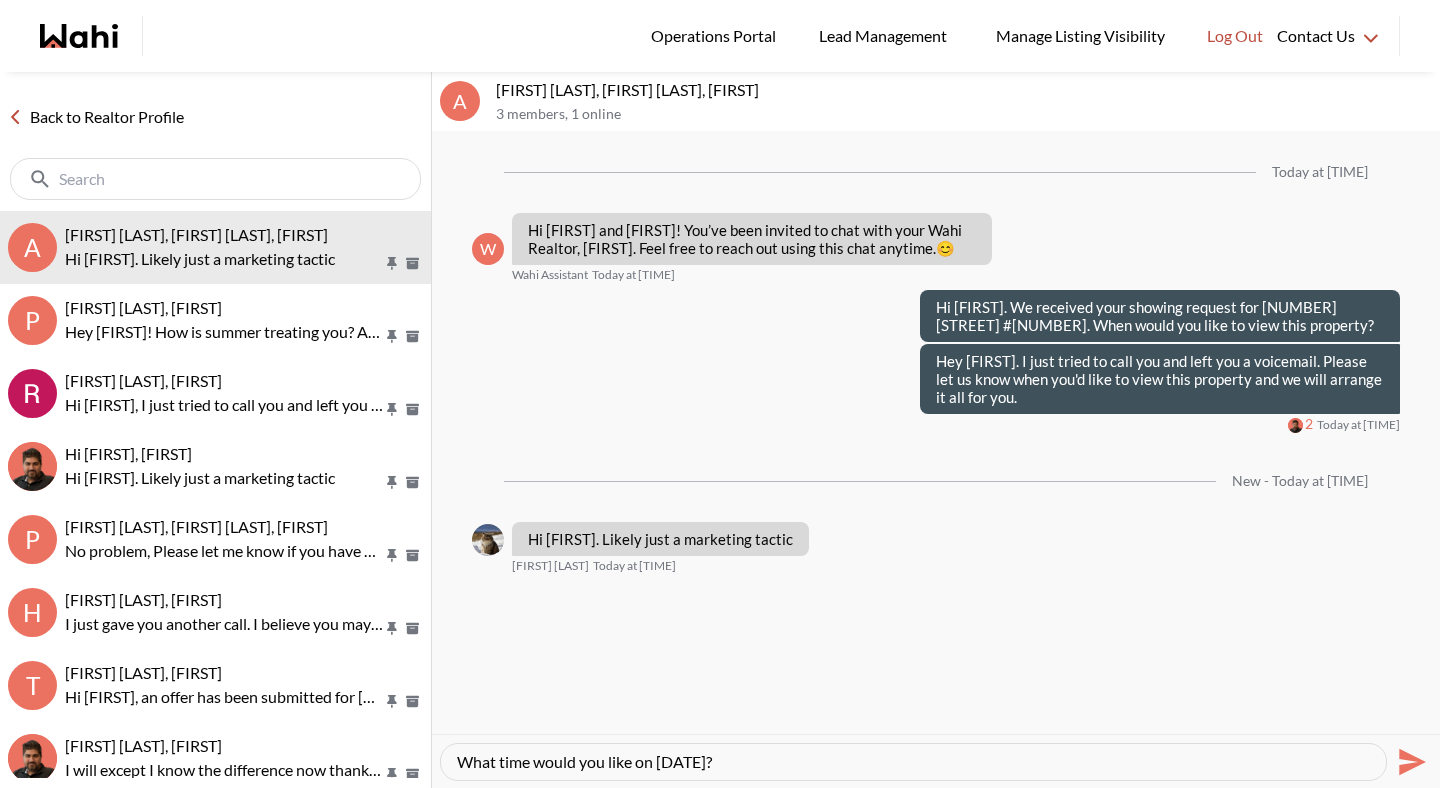 type 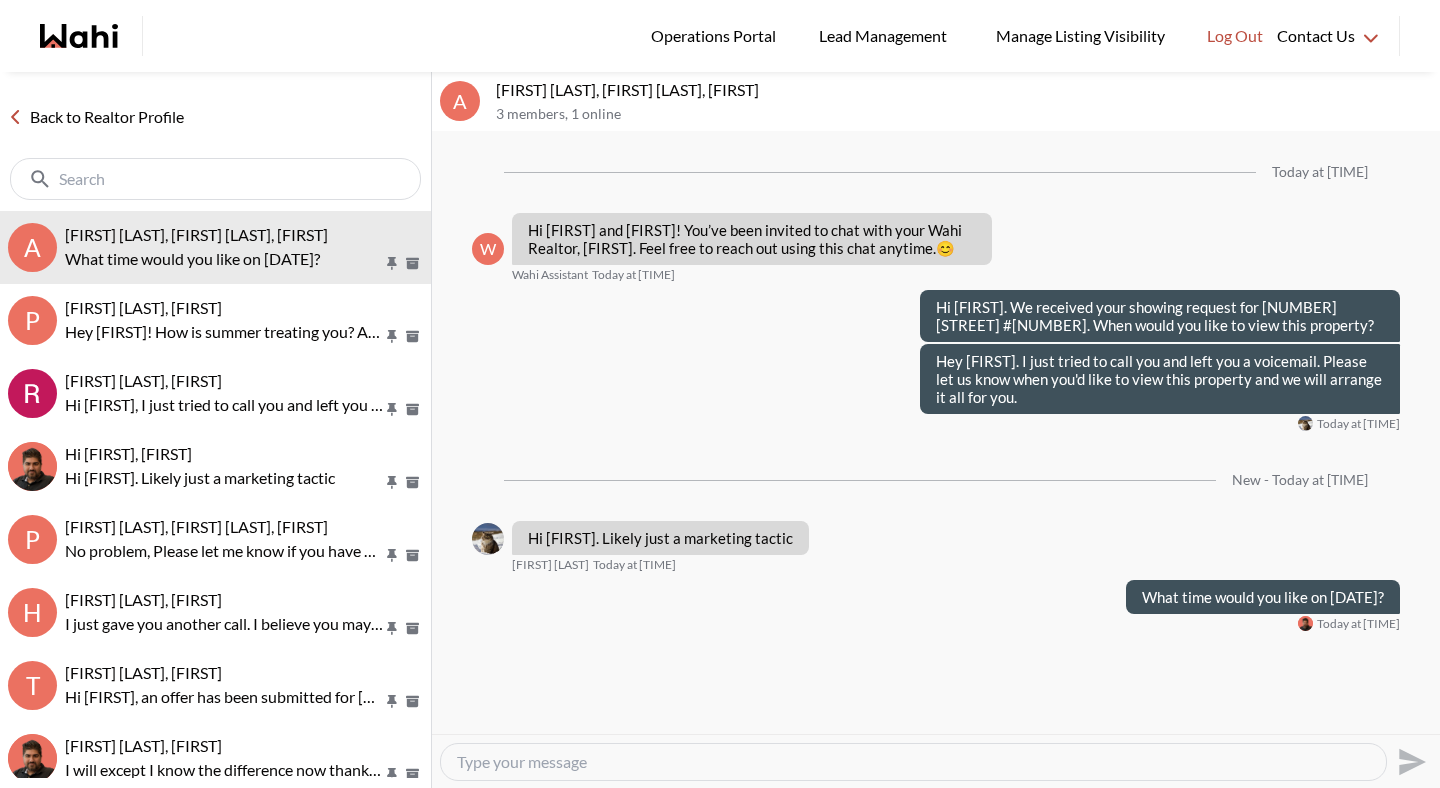 click on "Back to Realtor Profile" at bounding box center [96, 117] 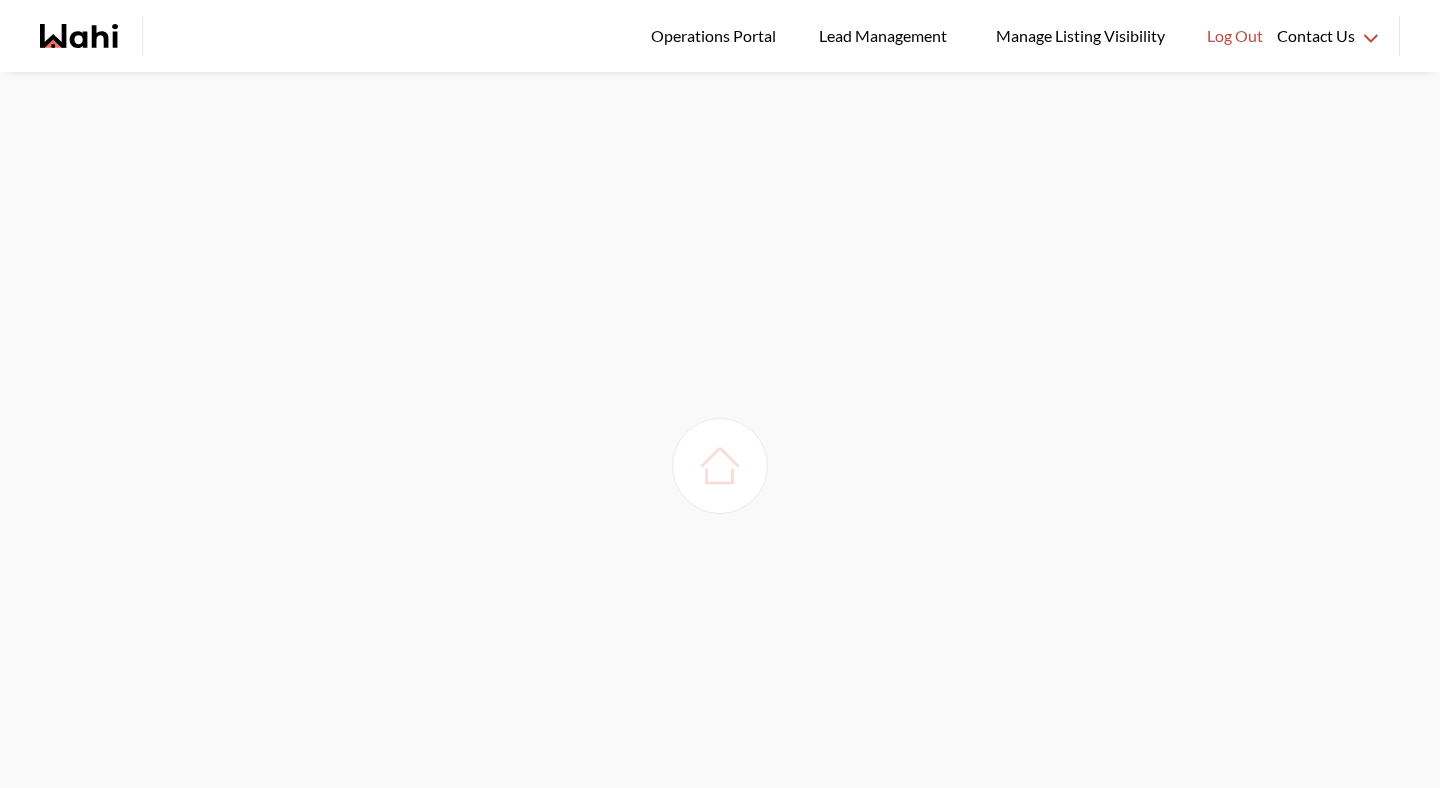scroll, scrollTop: 0, scrollLeft: 0, axis: both 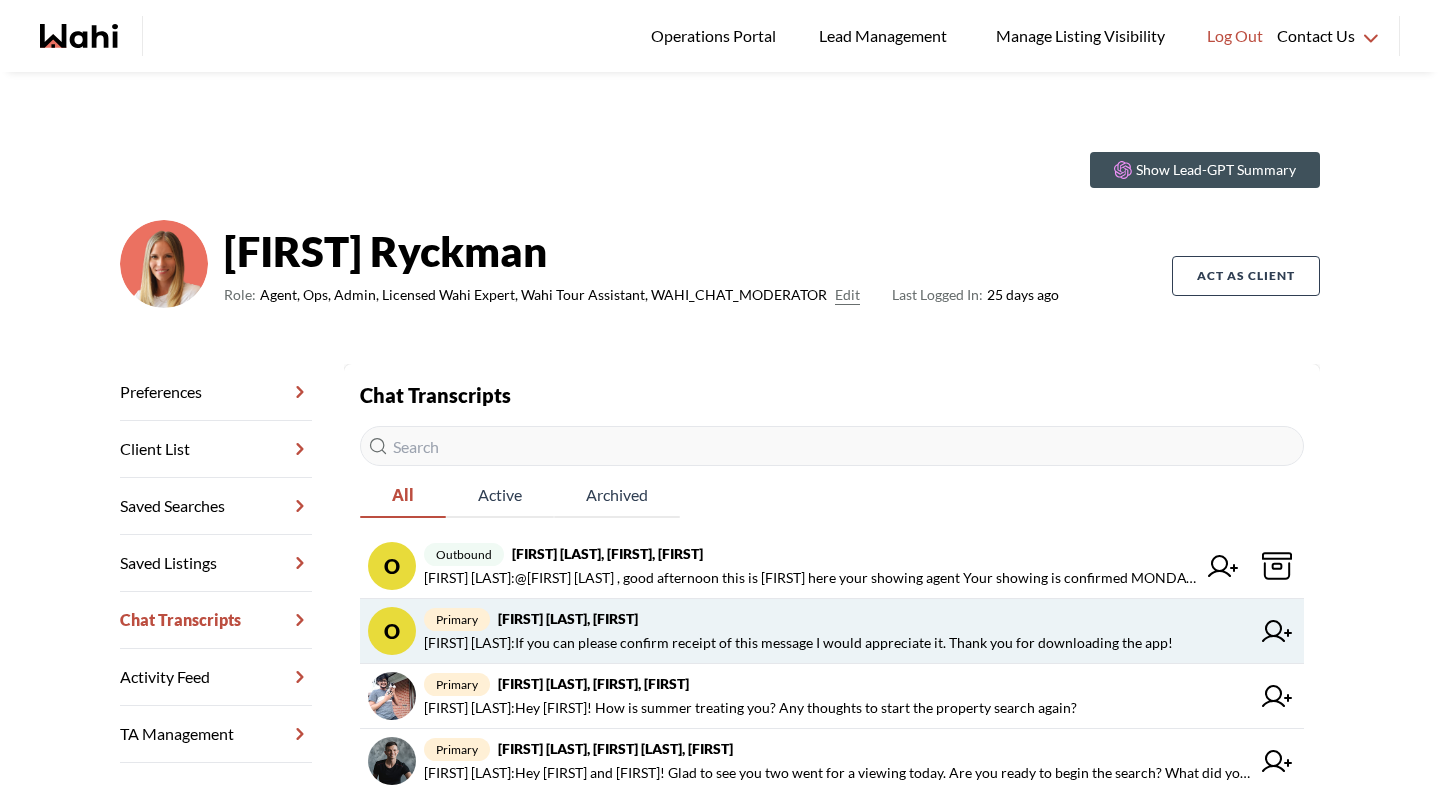 click on "[FIRST] [LAST] :  If you can please confirm receipt of this message I would appreciate it. Thank you for downloading the app!" at bounding box center (798, 643) 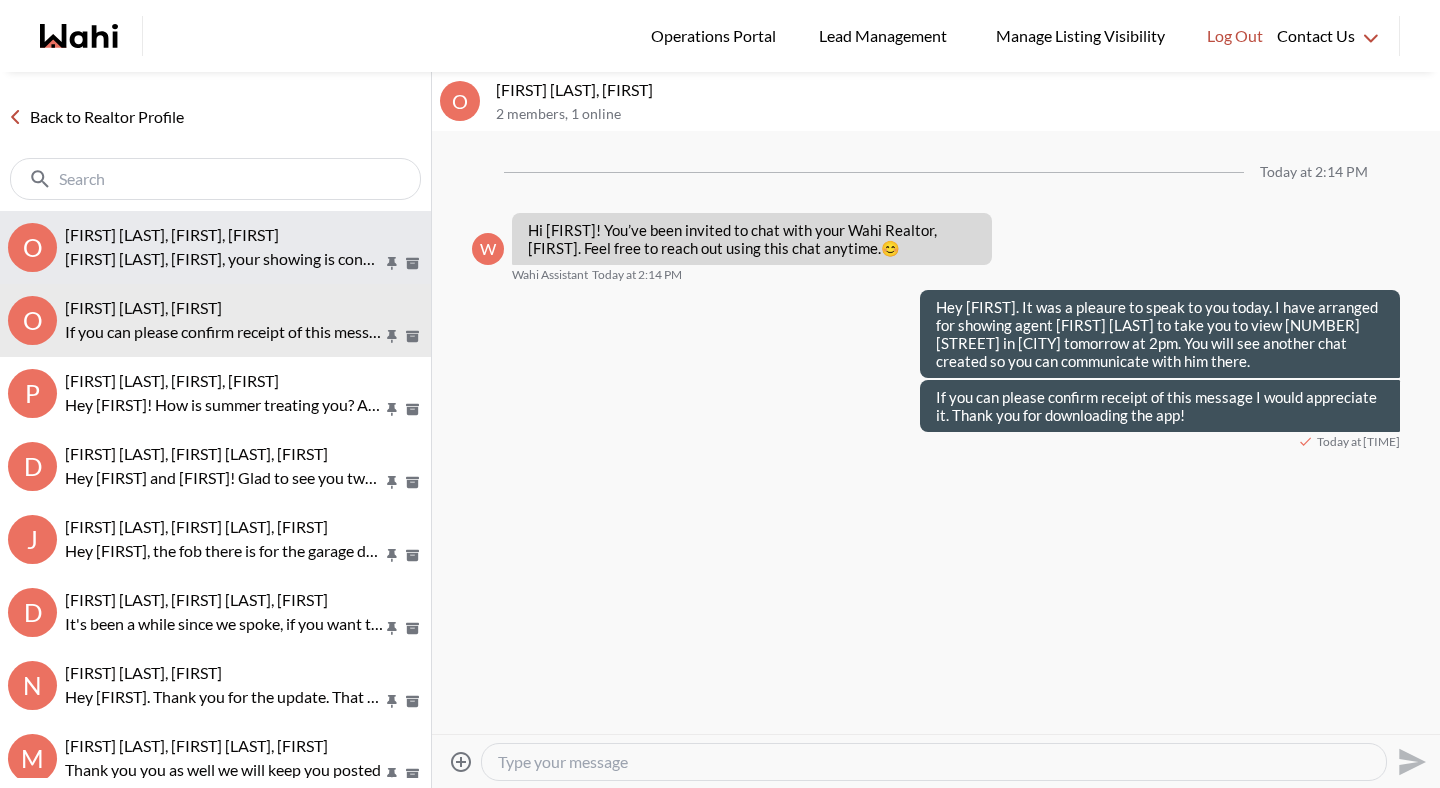 click on "[FIRST] [LAST], [FIRST], [FIRST]" at bounding box center [244, 235] 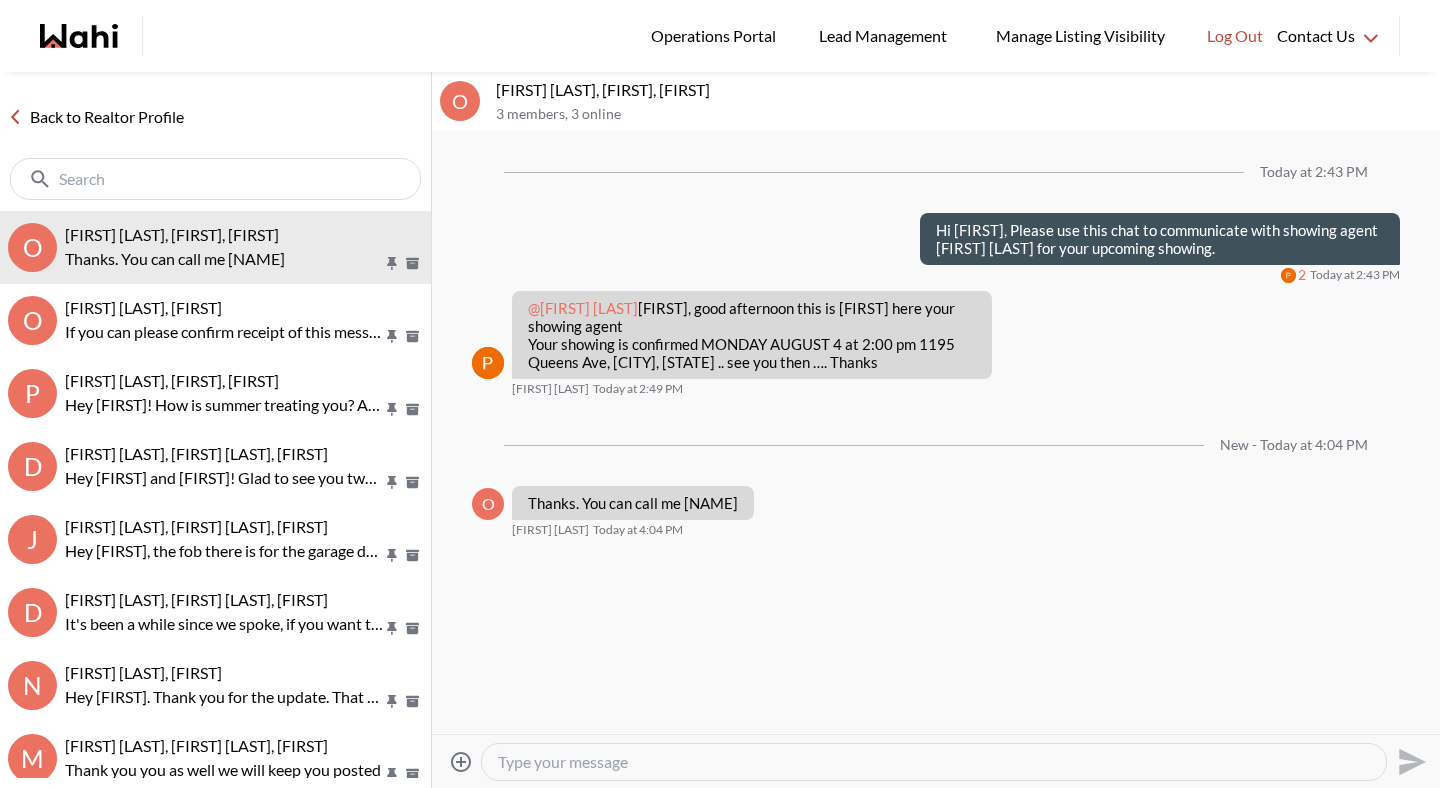 click at bounding box center [934, 762] 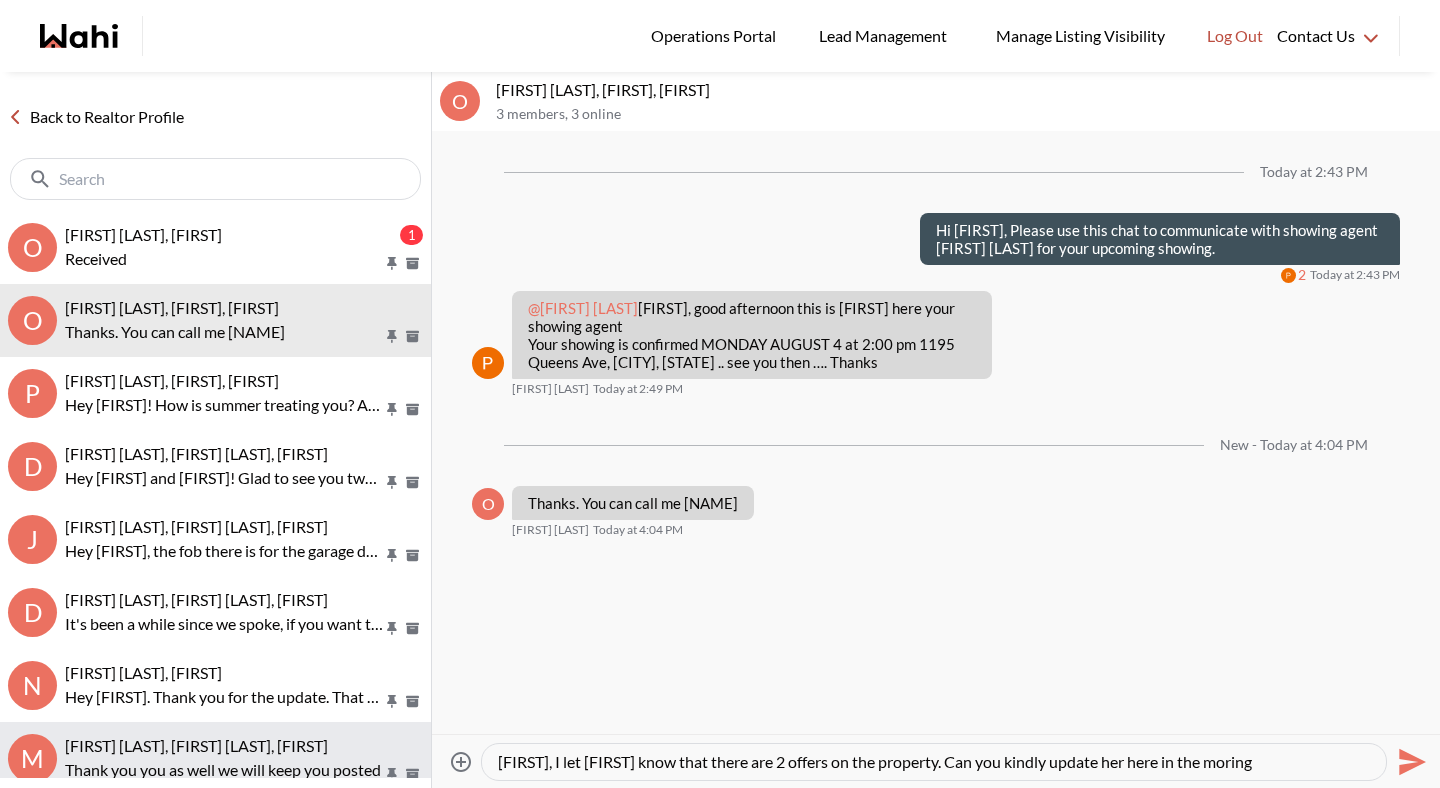 paste on "n" 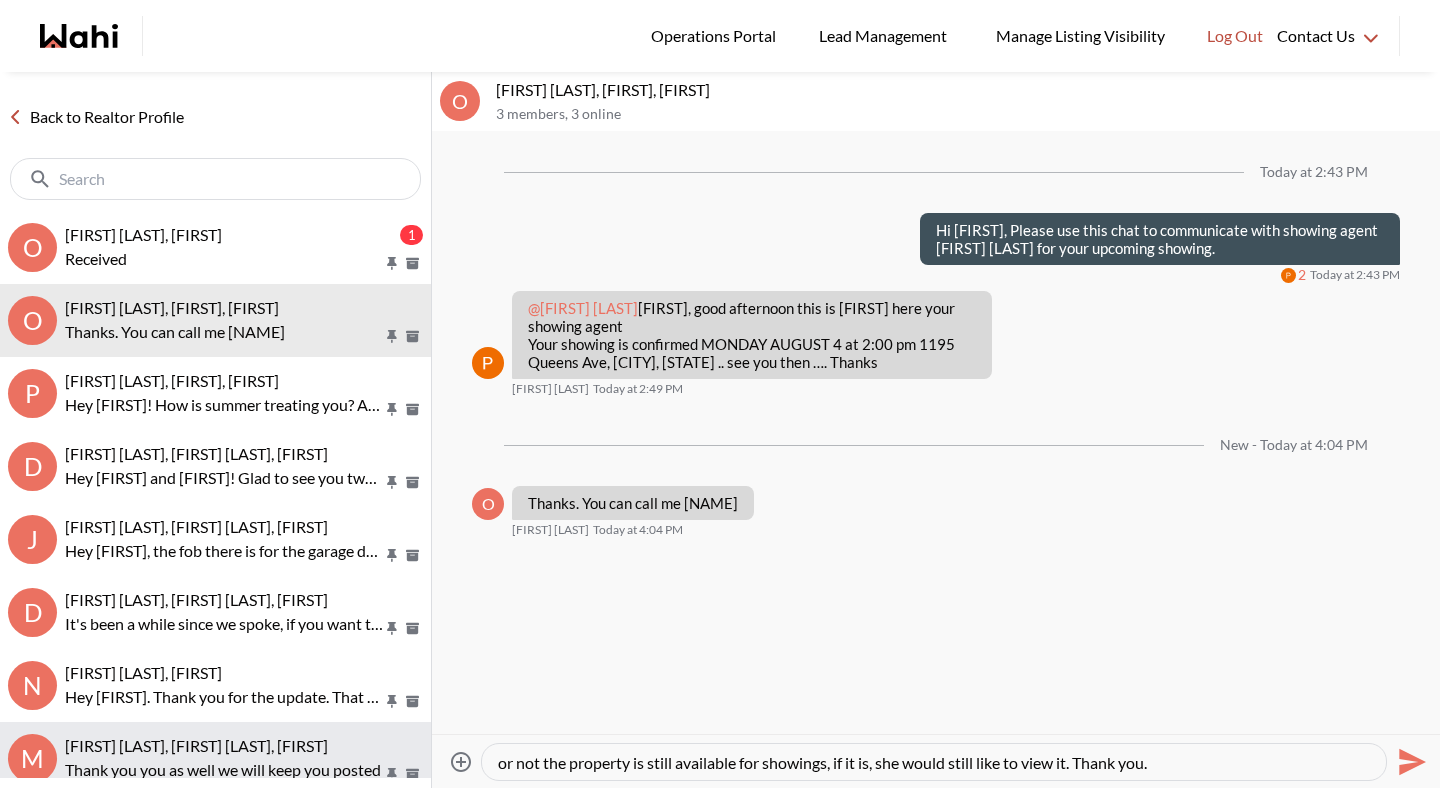 scroll, scrollTop: 0, scrollLeft: 0, axis: both 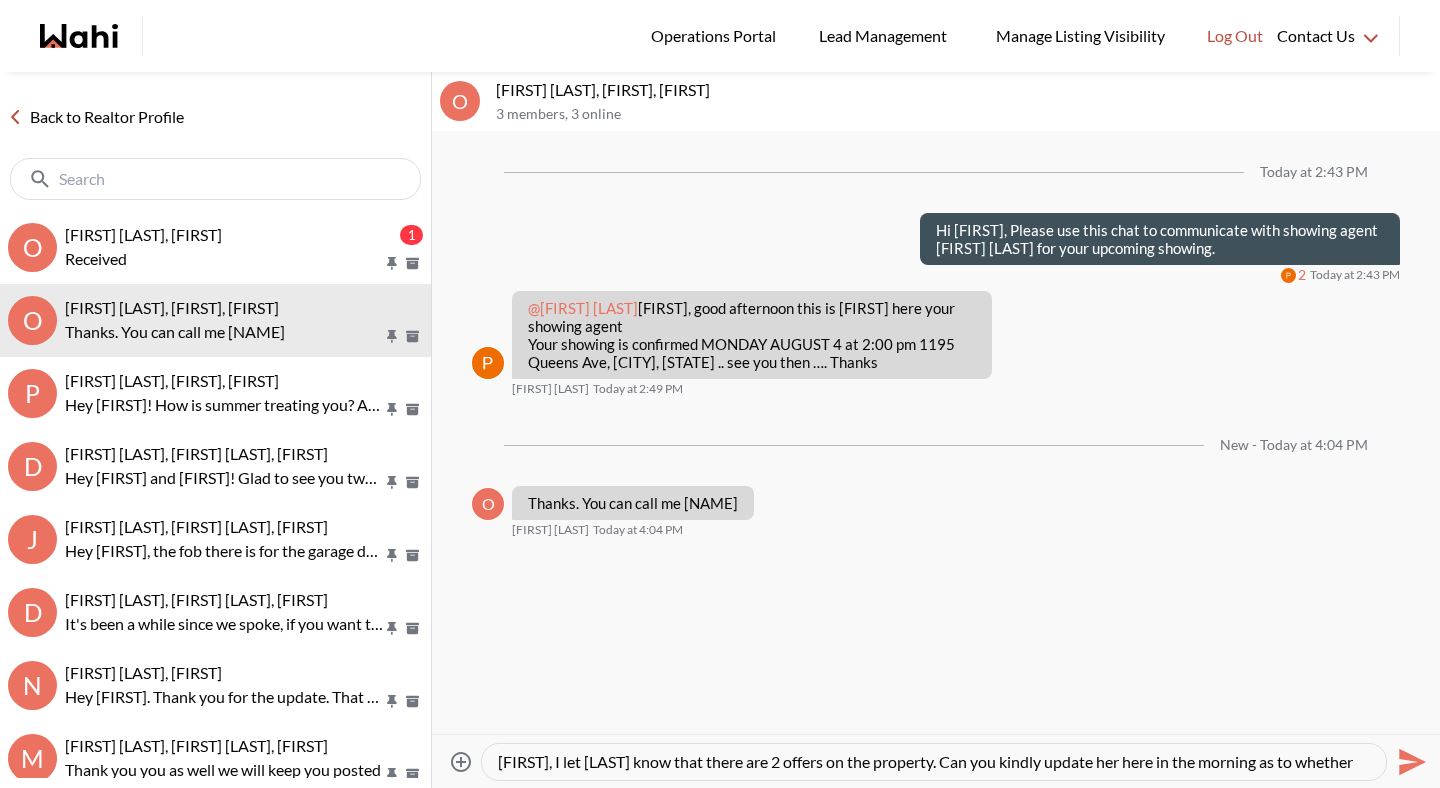 click on "[FIRST], I let [LAST] know that there are 2 offers on the property. Can you kindly update her here in the morning as to whether or not the property is still available for showings, if it is, she would still like to view it. Thank you." at bounding box center (934, 762) 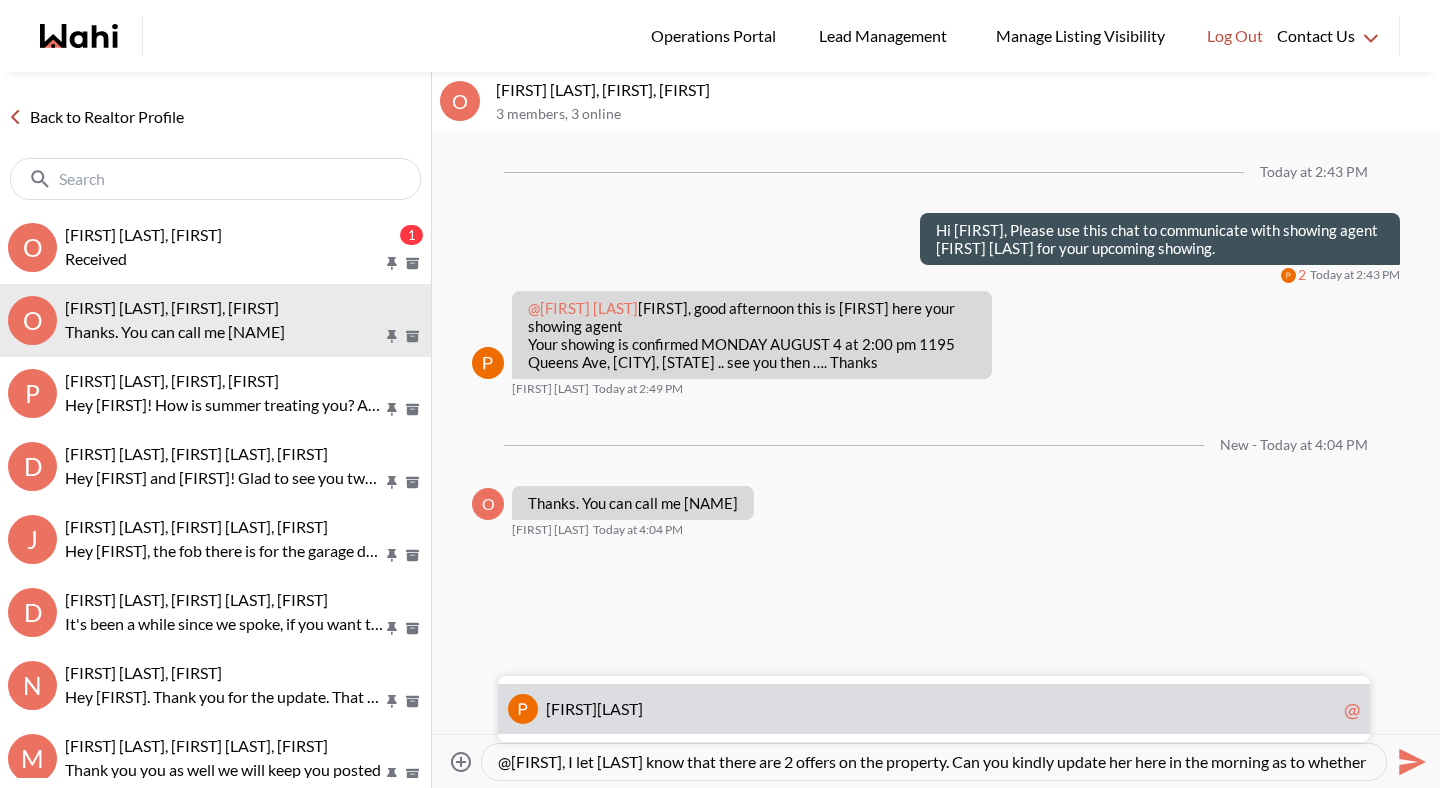 type on "@[FIRST] [LAST] , I let [LAST] know that there are 2 offers on the property. Can you kindly update her here in the morning as to whether or not the property is still available for showings, if it is, she would still like to view it. Thank you." 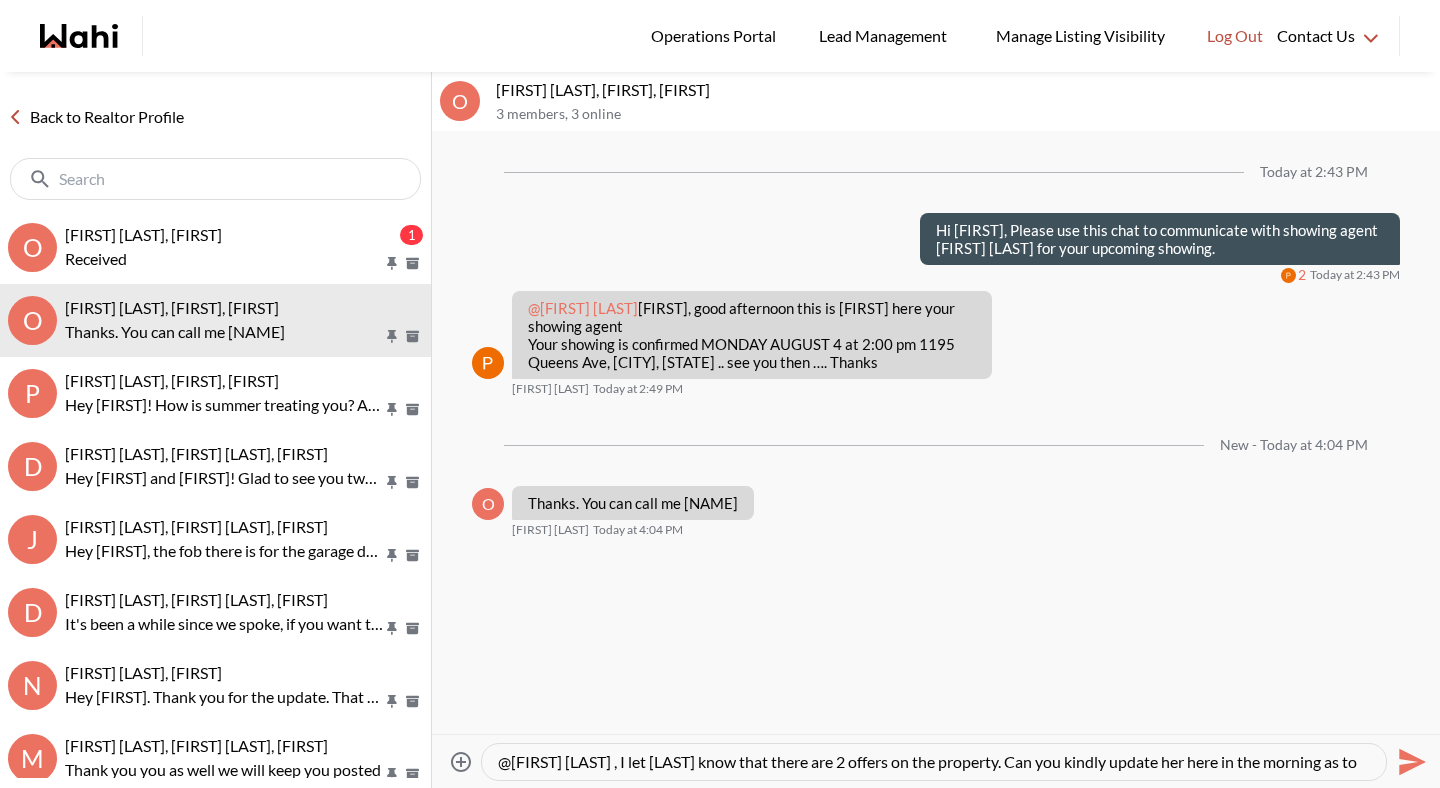 type 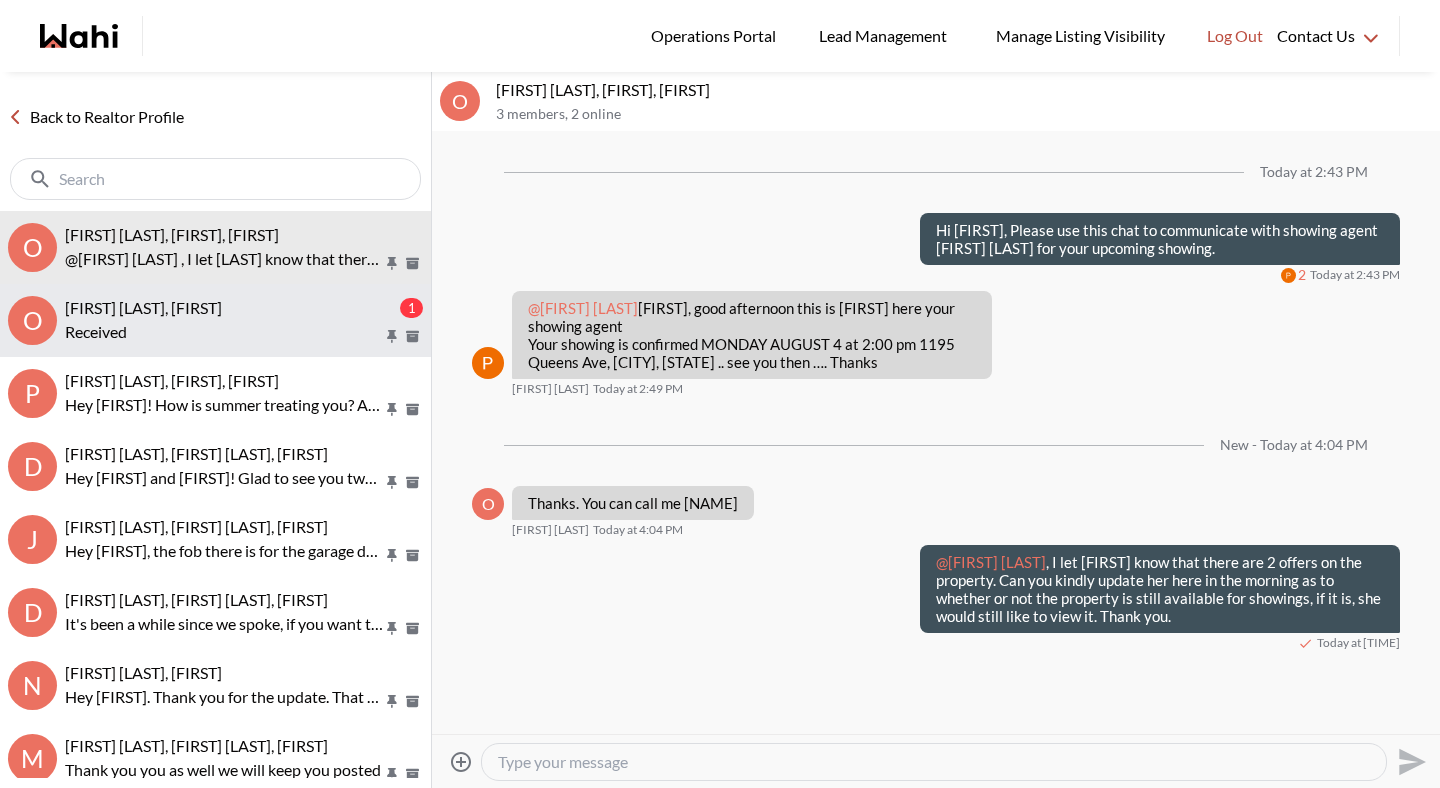 click on "Received" at bounding box center (224, 332) 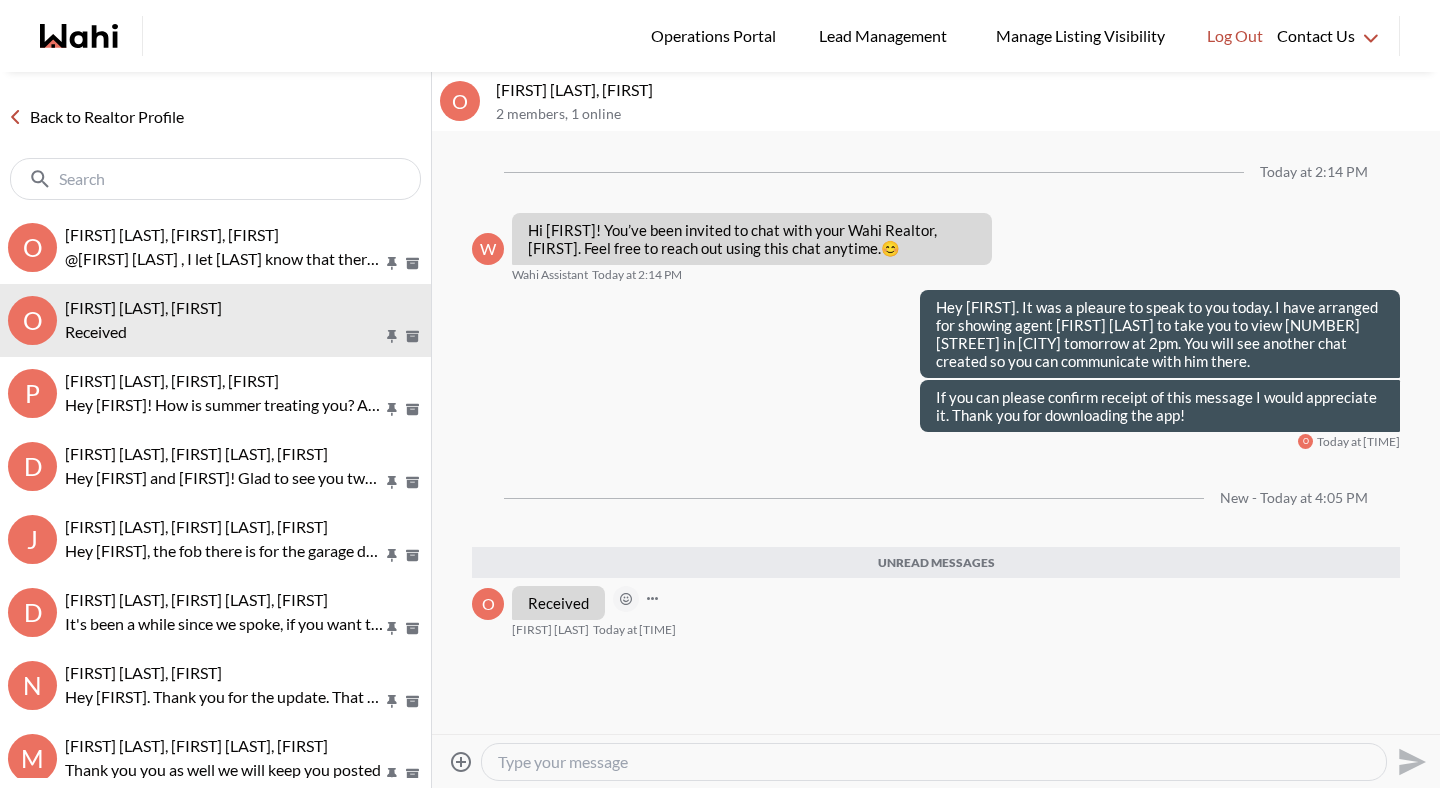 click 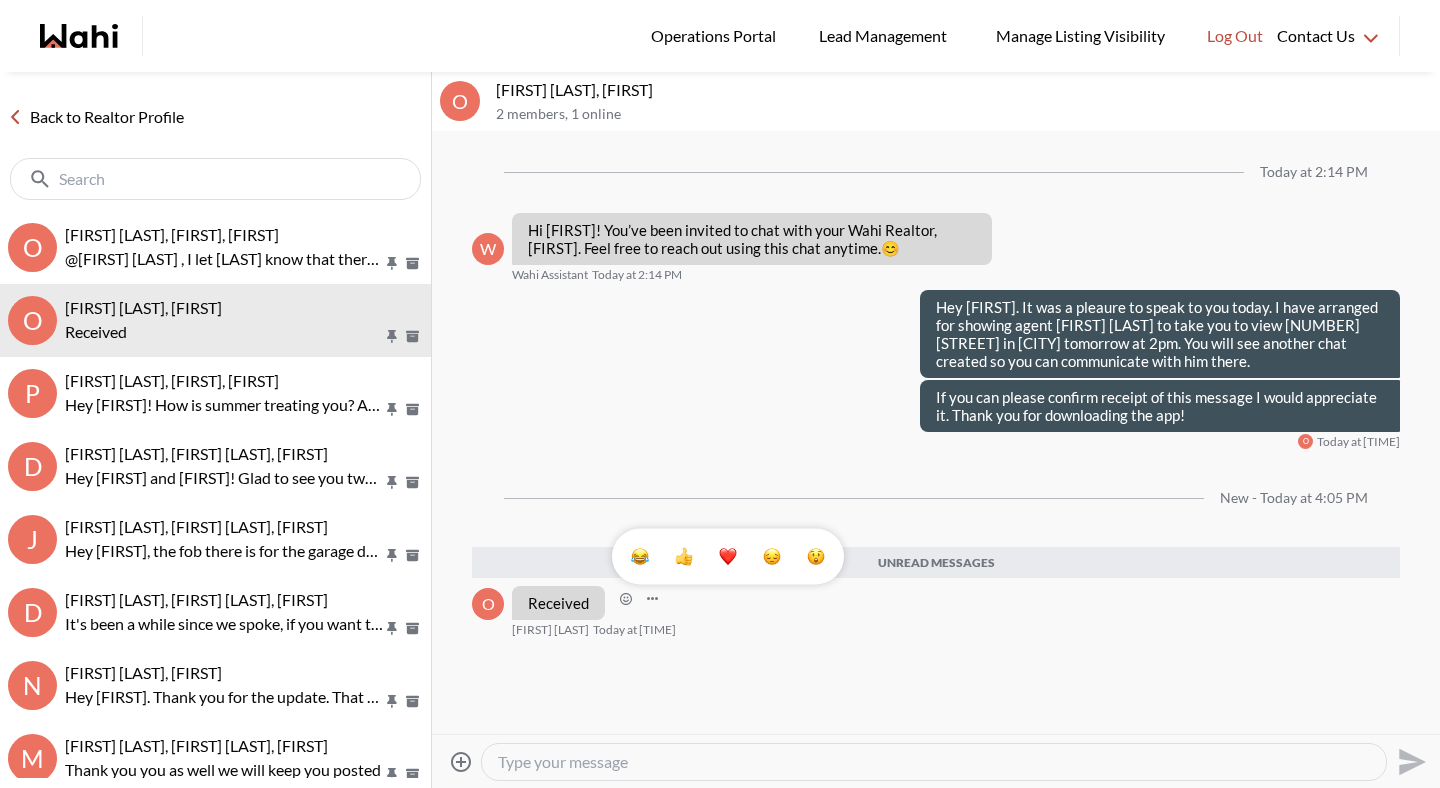 click at bounding box center (684, 557) 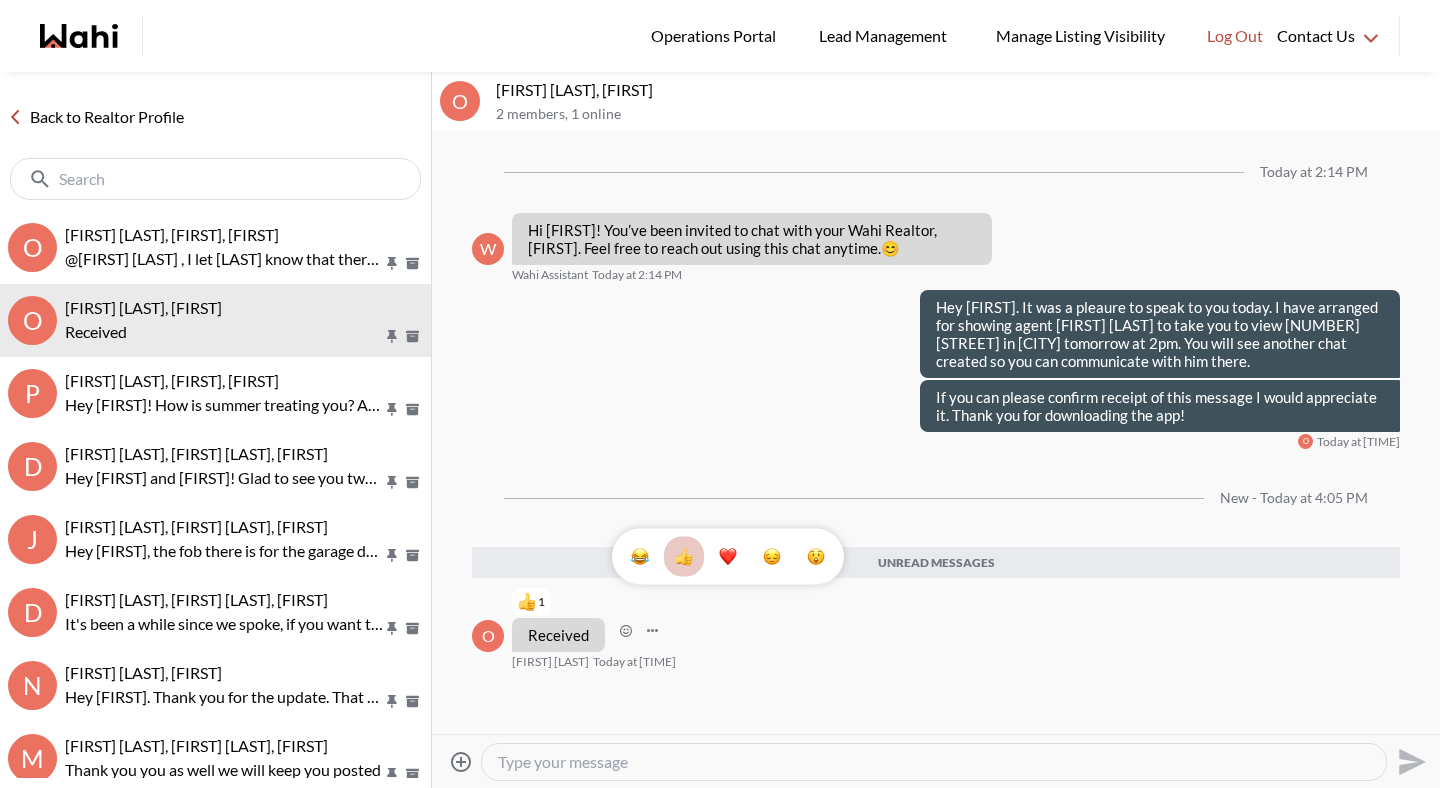 click at bounding box center (934, 762) 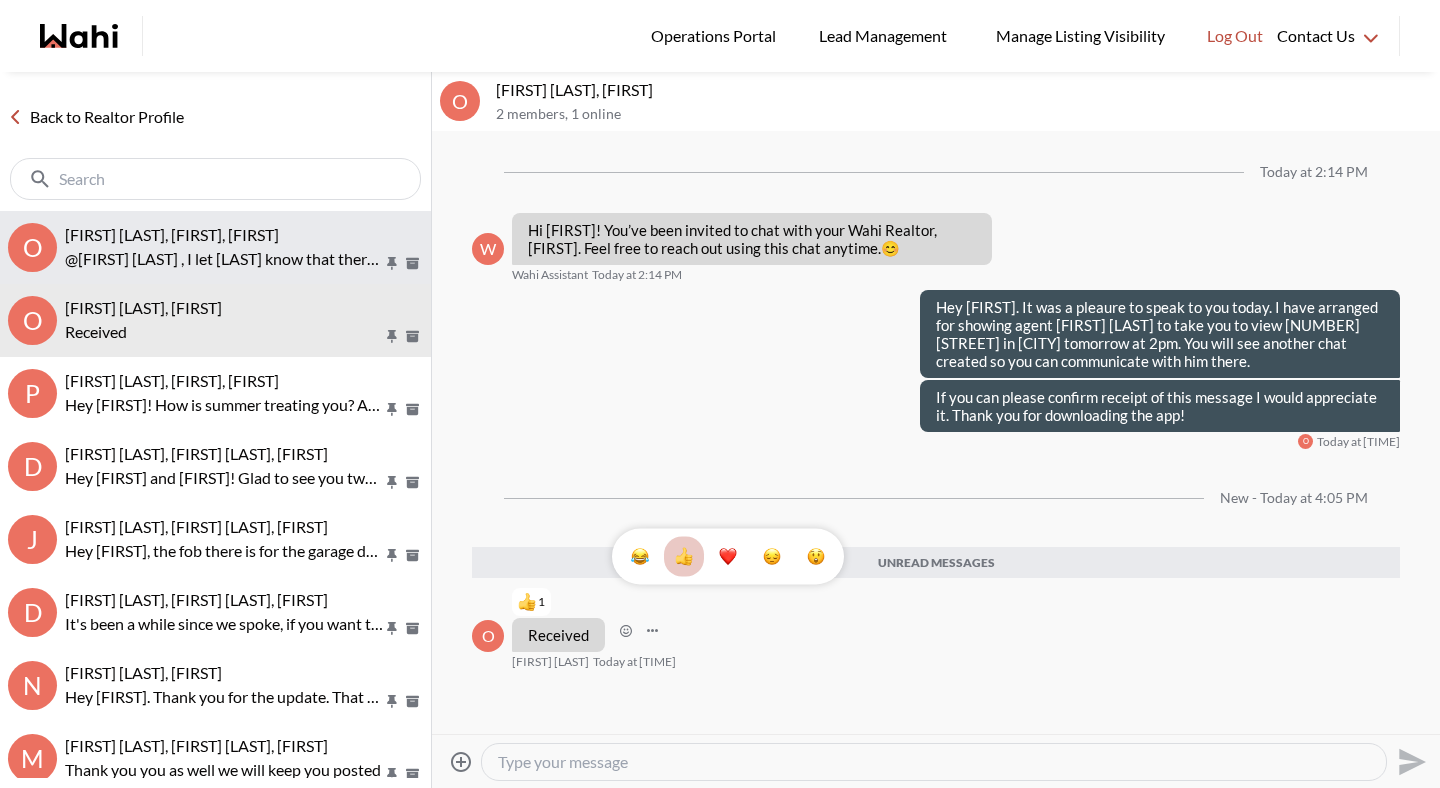 click on "@[FIRST] [LAST] , I let [LAST] know that there are 2 offers on the property. Can you kindly update her here in the morning as to whether or not the property is still available for showings, if it is, she would still like to view it. Thank you." at bounding box center [224, 259] 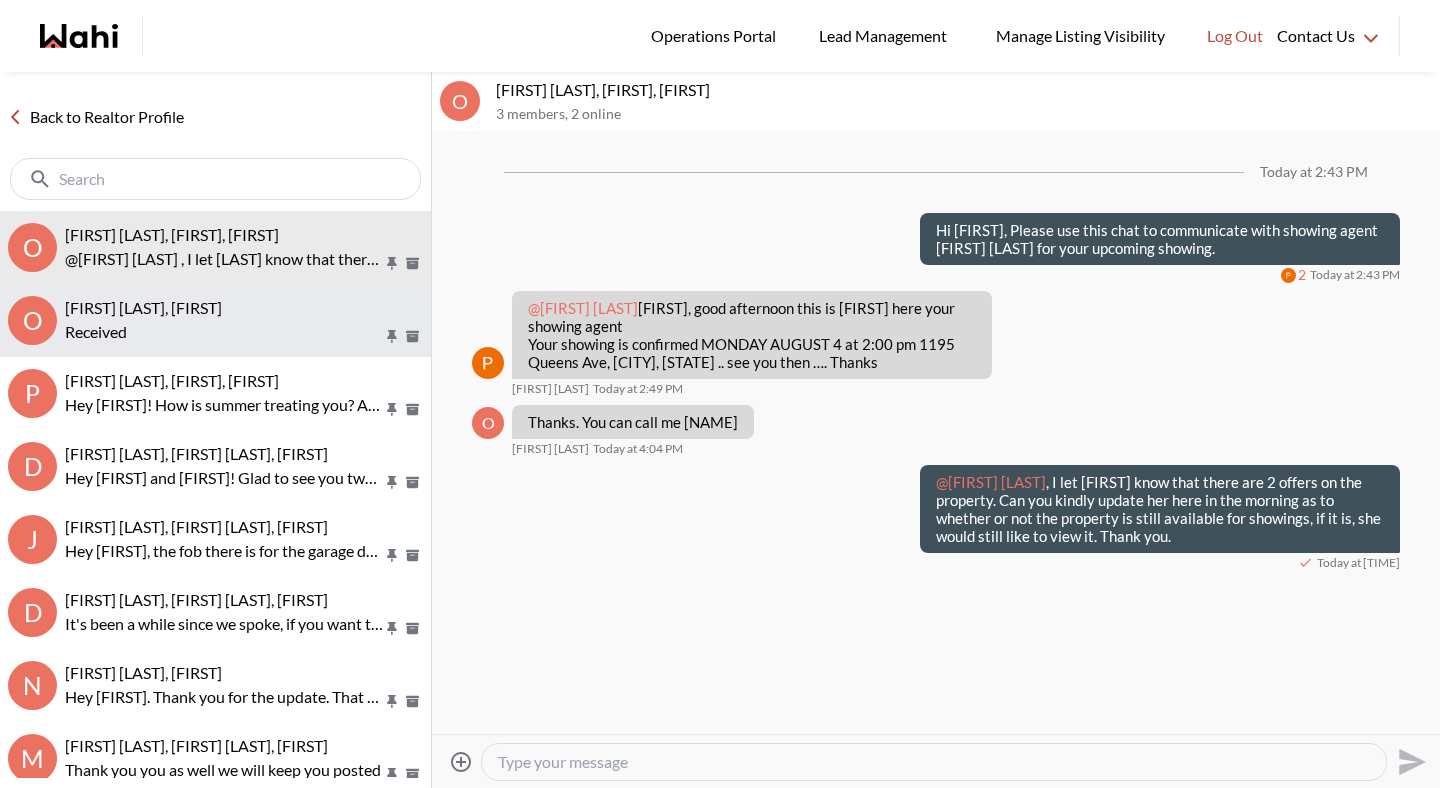 click on "Received" at bounding box center [224, 332] 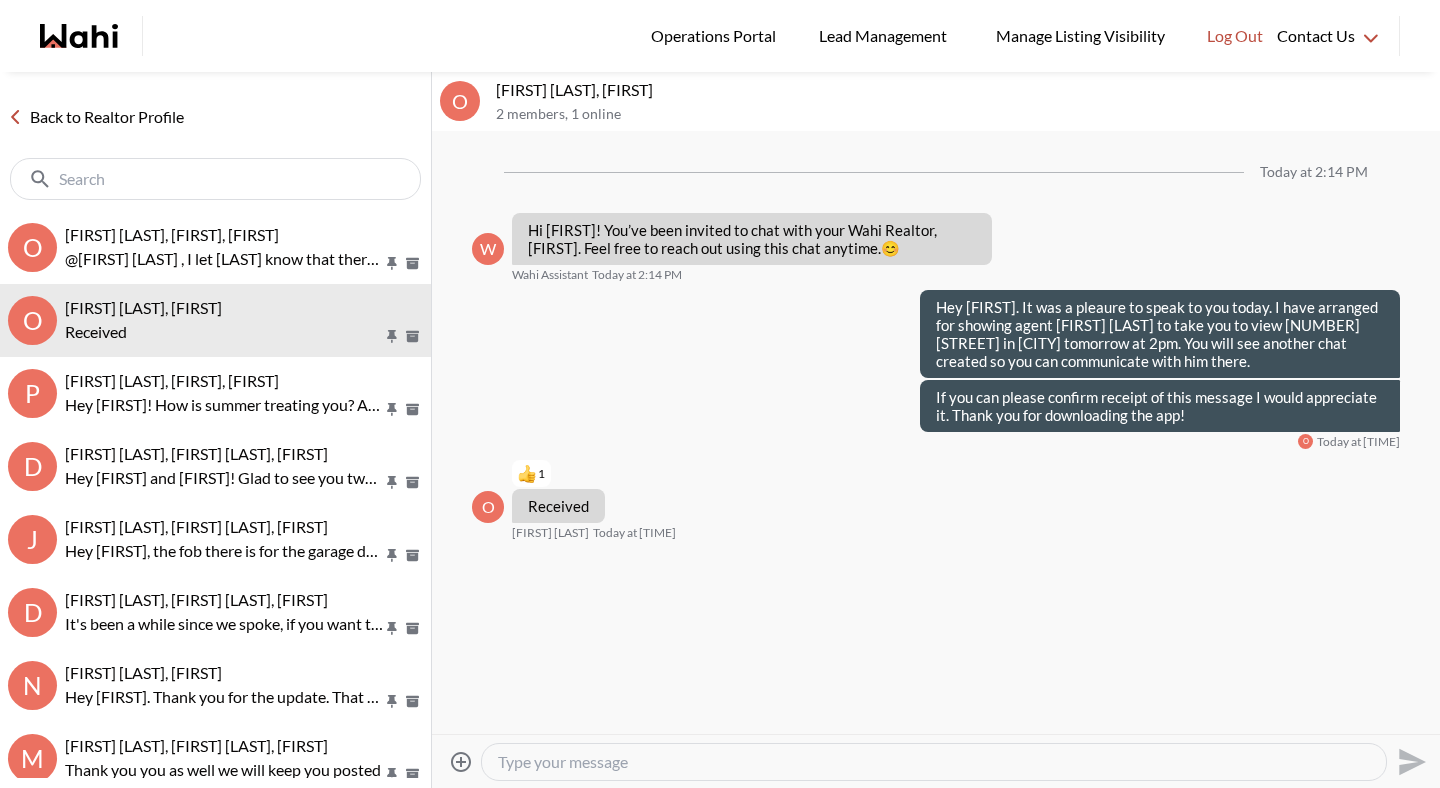 click at bounding box center [934, 762] 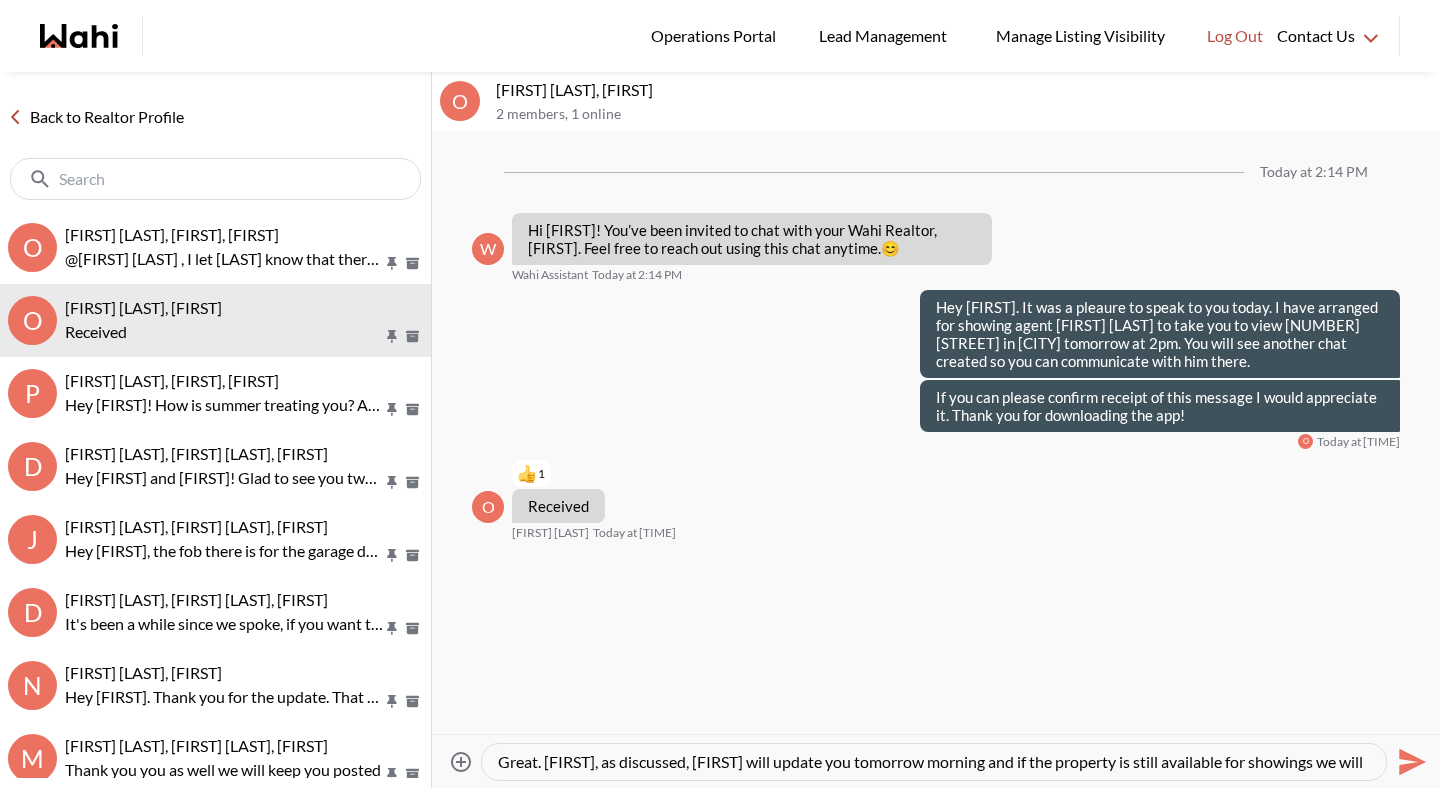 scroll, scrollTop: 19, scrollLeft: 0, axis: vertical 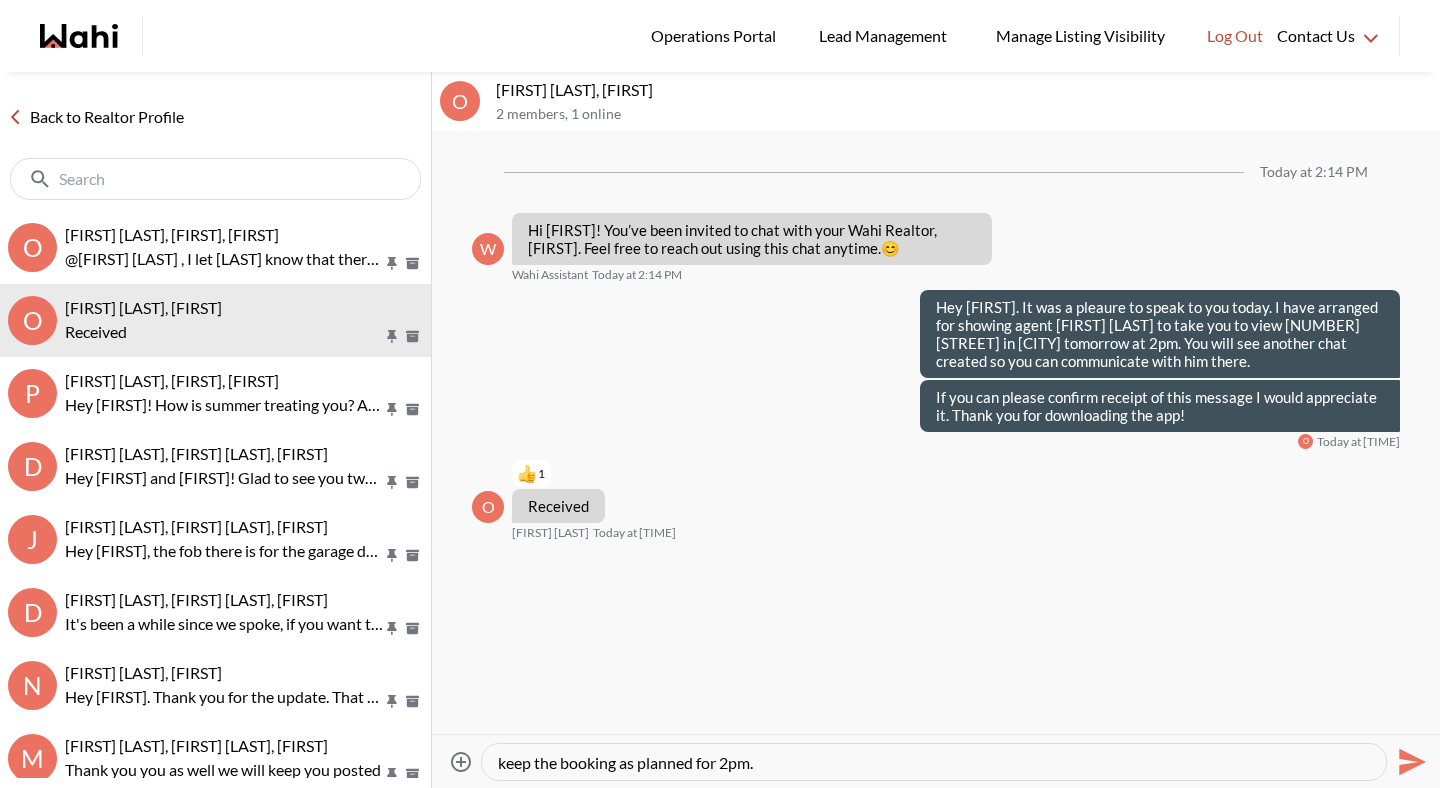 type on "Great. [FIRST], as discussed, [FIRST] will update you tomorrow morning and if the property is still available for showings we will keep the booking as planned for 2pm." 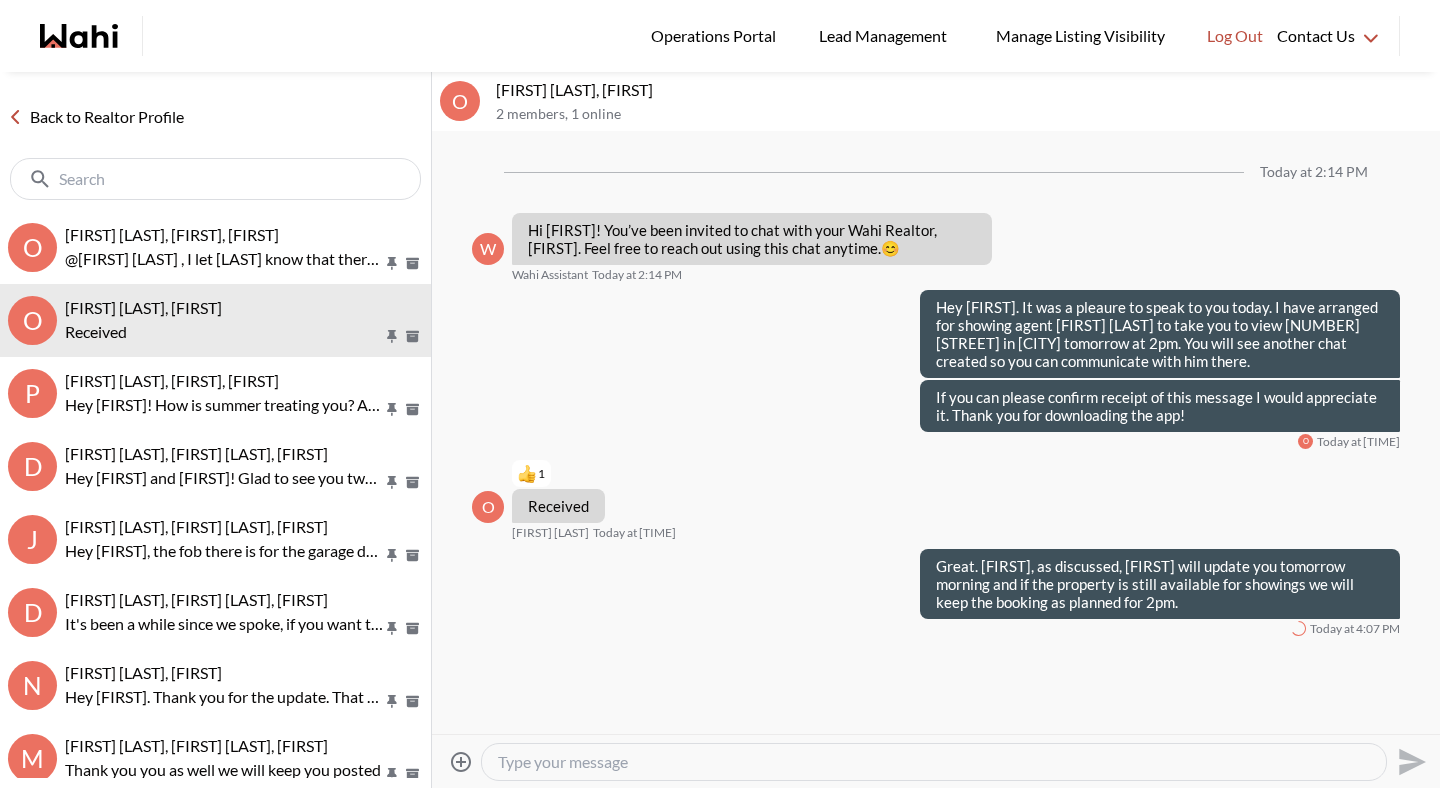 scroll, scrollTop: 0, scrollLeft: 0, axis: both 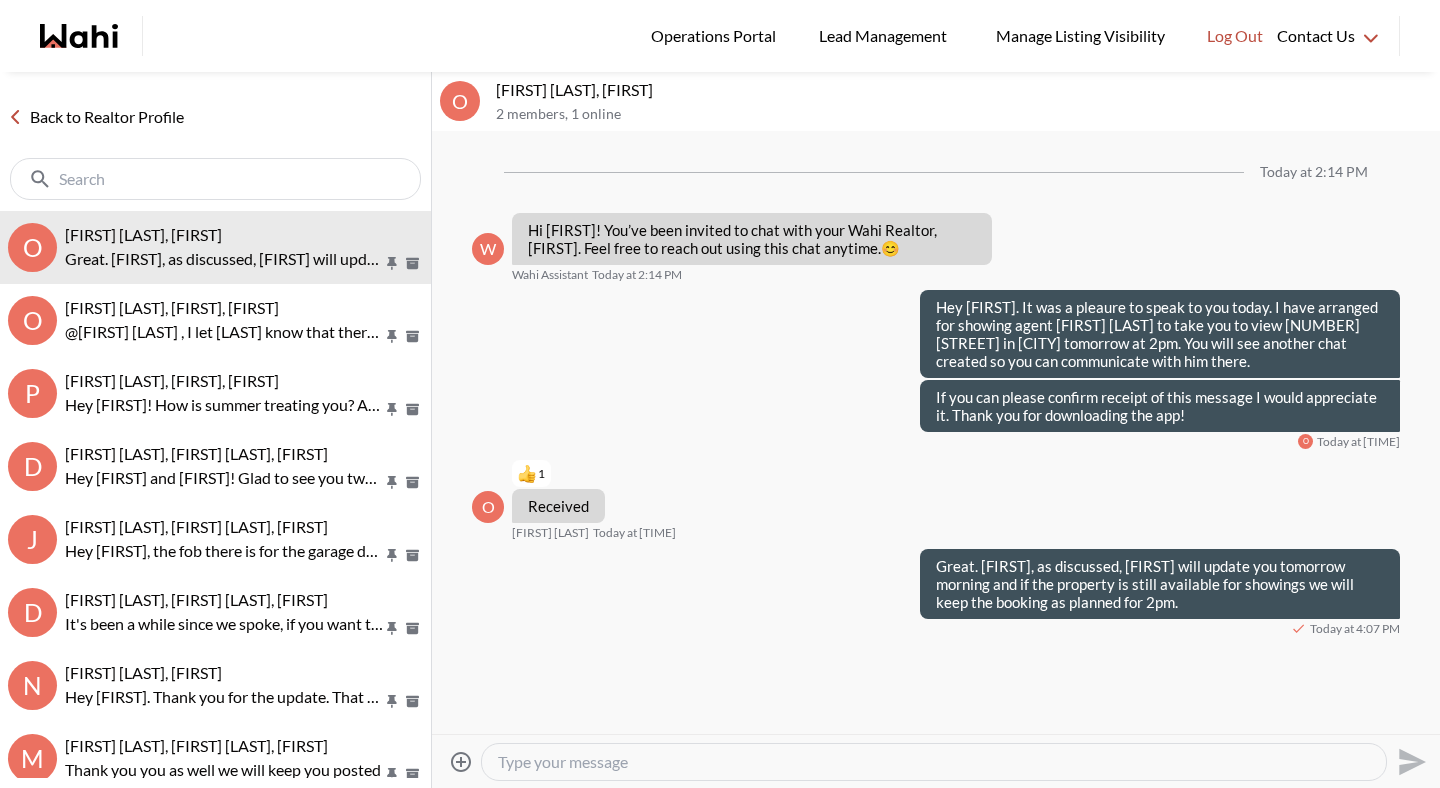 click on "Back to Realtor Profile" at bounding box center (96, 117) 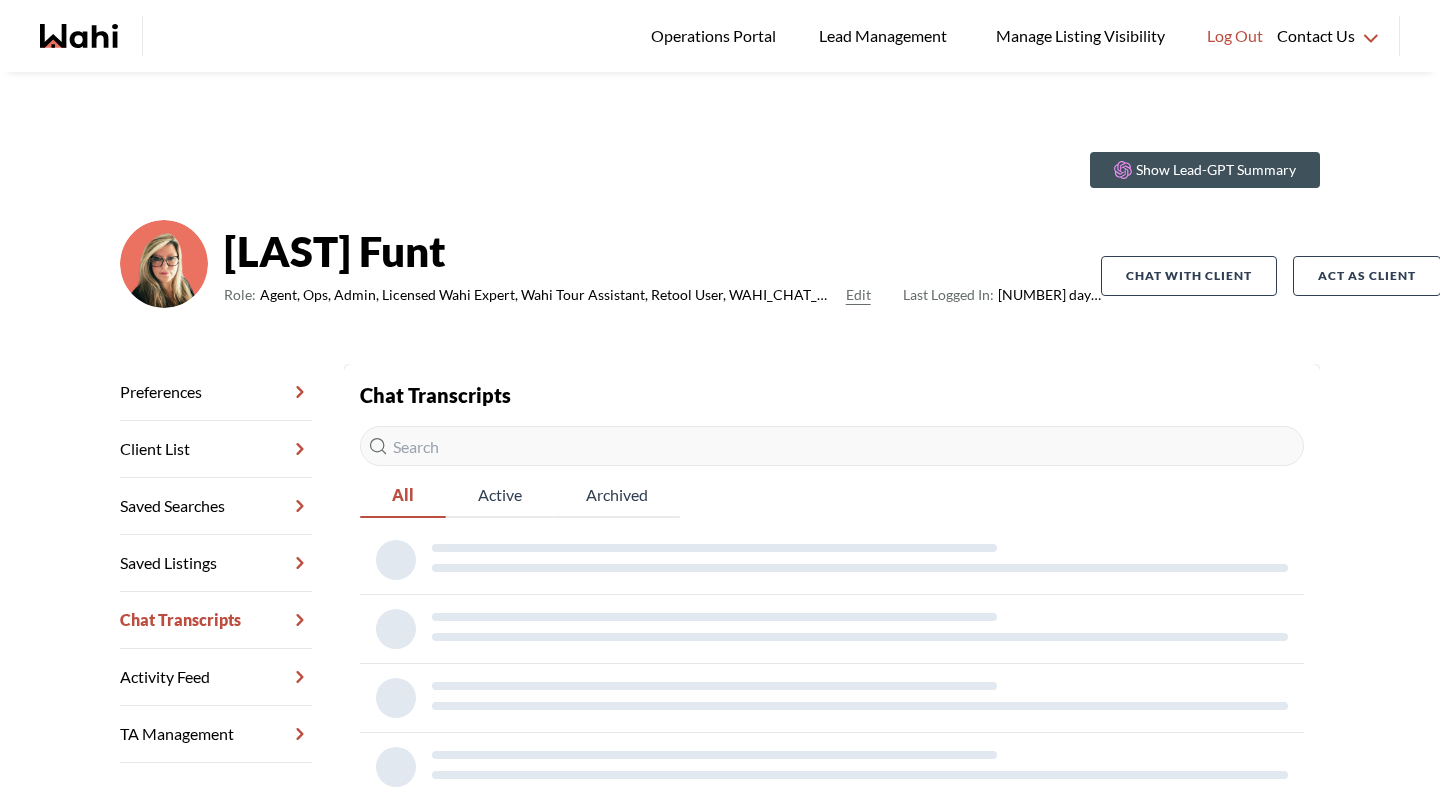 scroll, scrollTop: 0, scrollLeft: 0, axis: both 